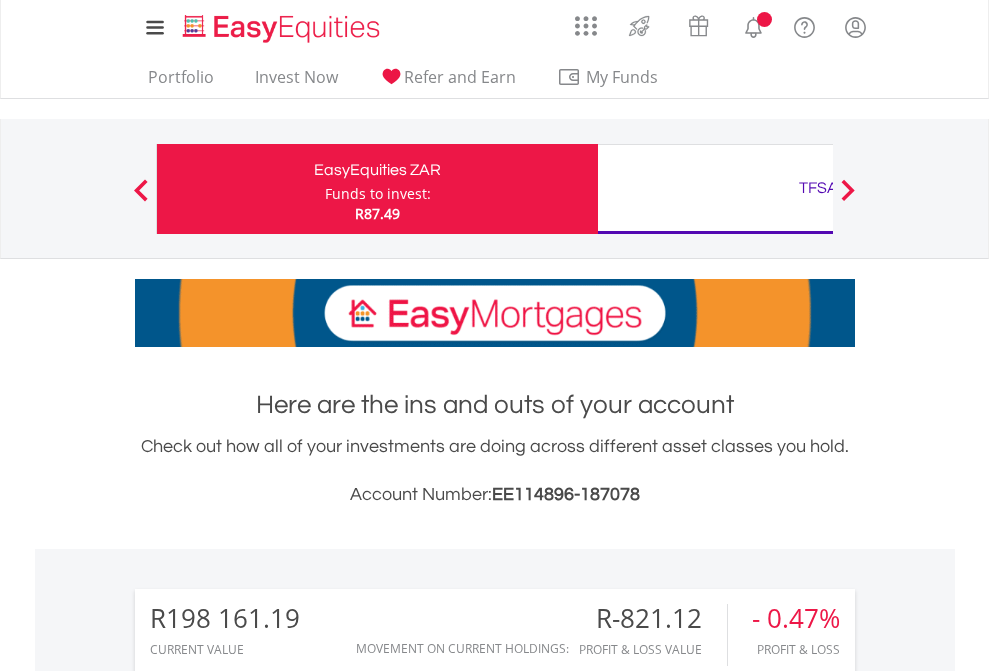 scroll, scrollTop: 0, scrollLeft: 0, axis: both 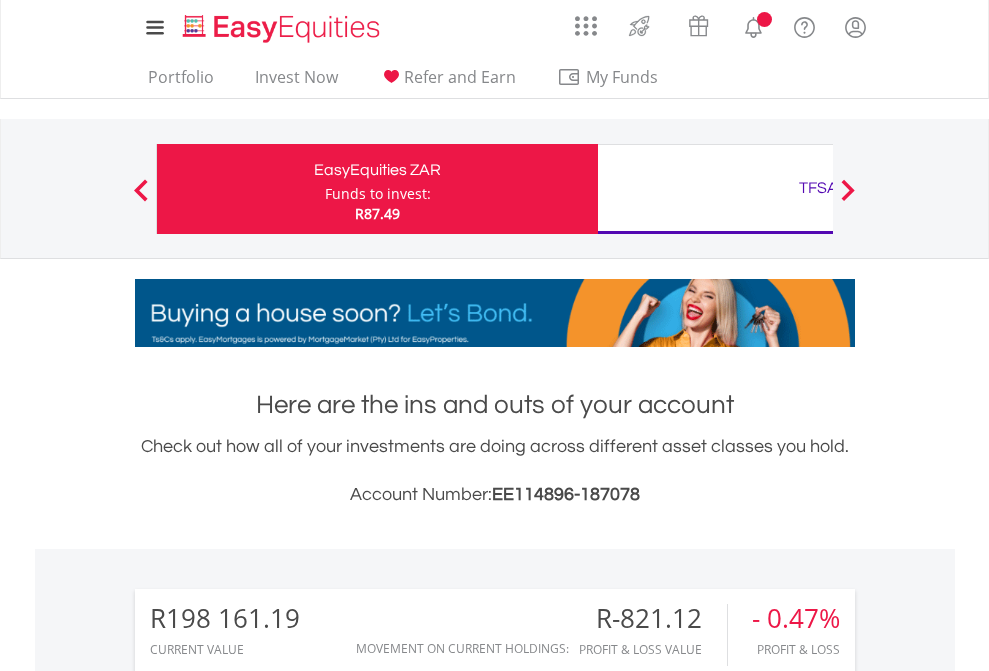 click on "Funds to invest:" at bounding box center (378, 194) 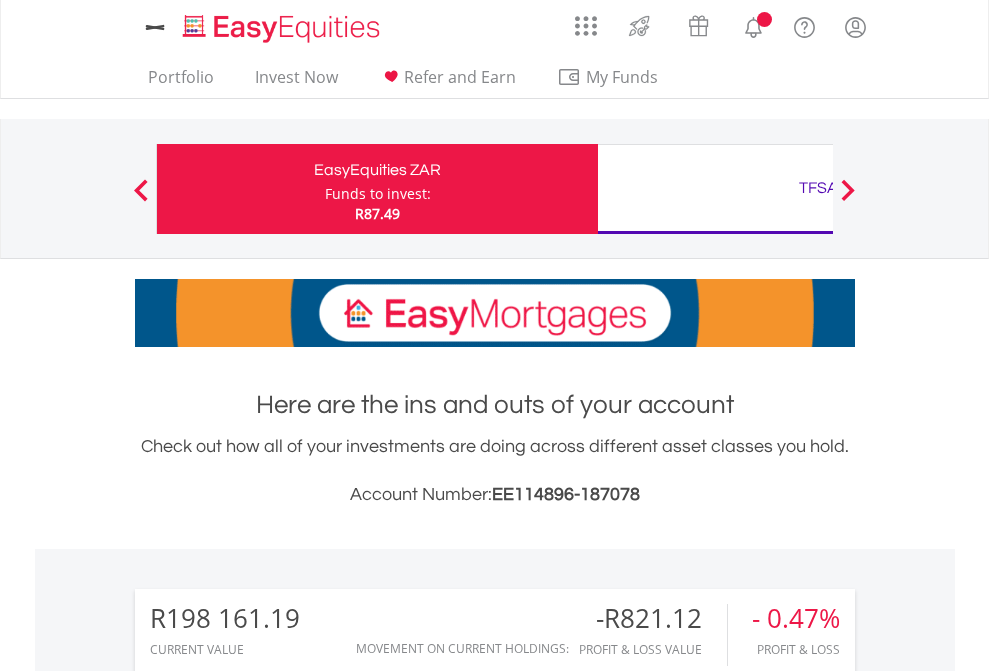 scroll, scrollTop: 0, scrollLeft: 0, axis: both 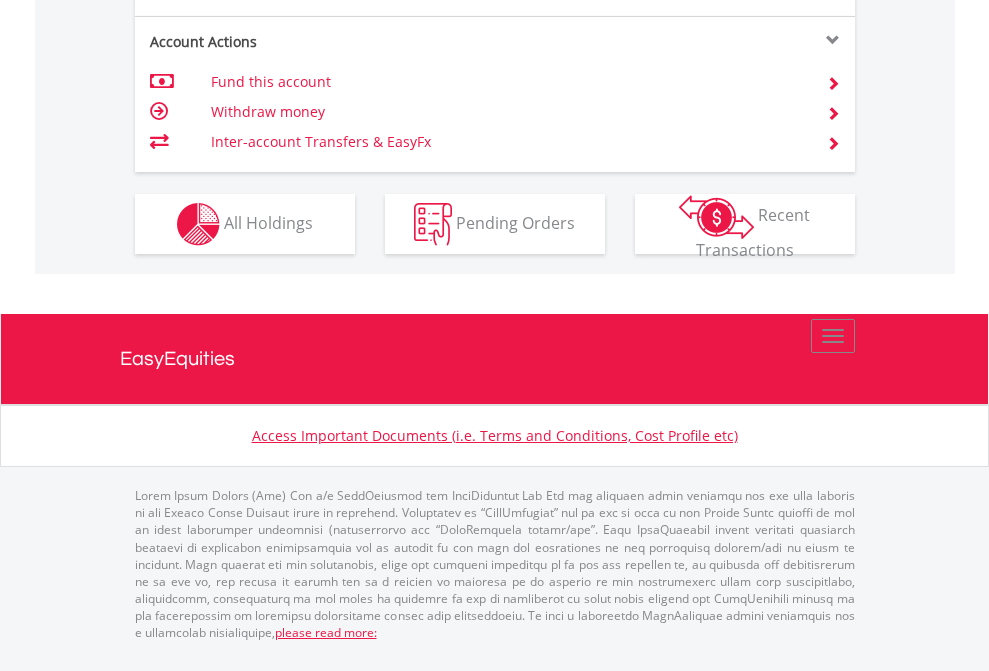 click on "Investment types" at bounding box center [706, -337] 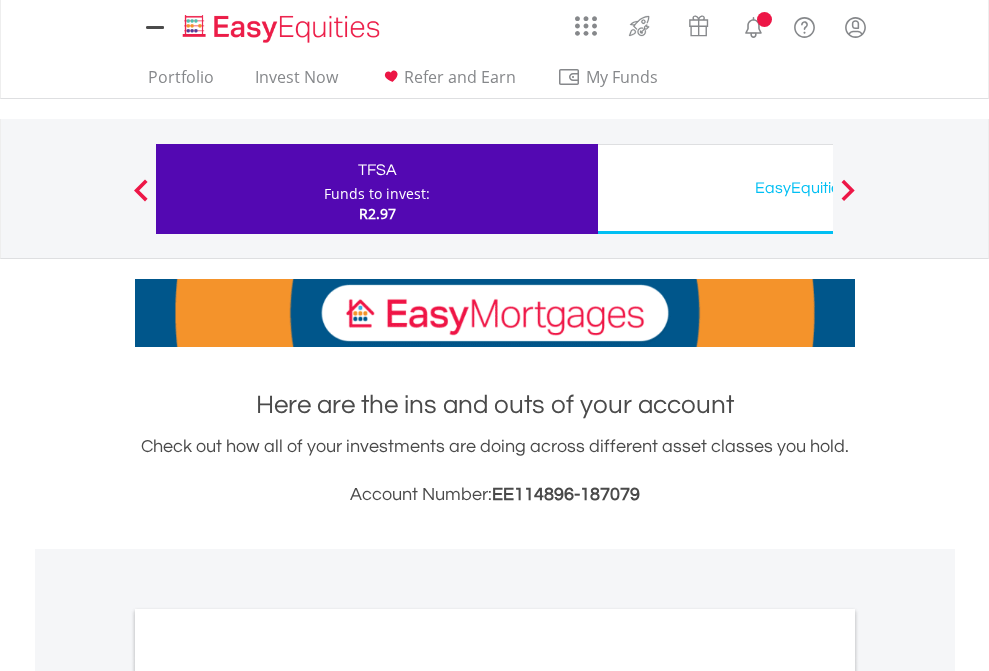 scroll, scrollTop: 0, scrollLeft: 0, axis: both 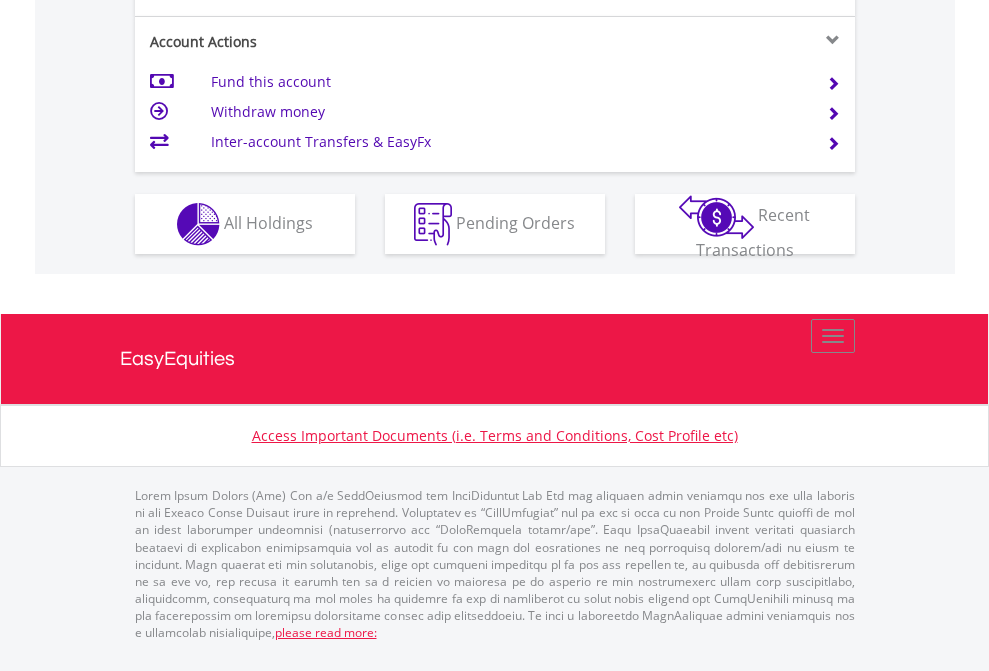 click on "Investment types" at bounding box center (706, -337) 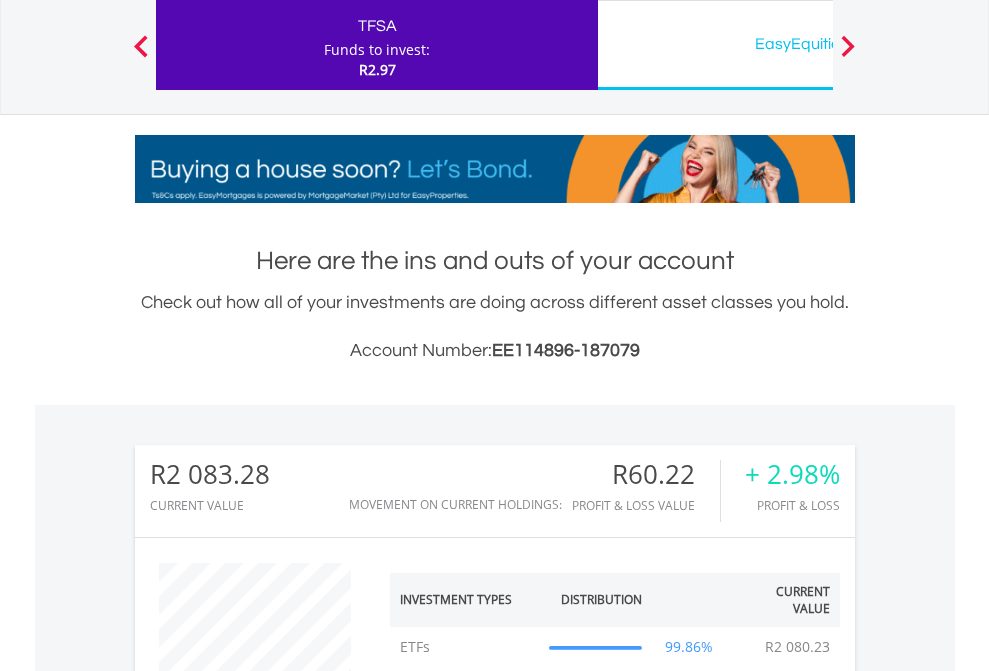 click on "EasyEquities USD" at bounding box center [818, 44] 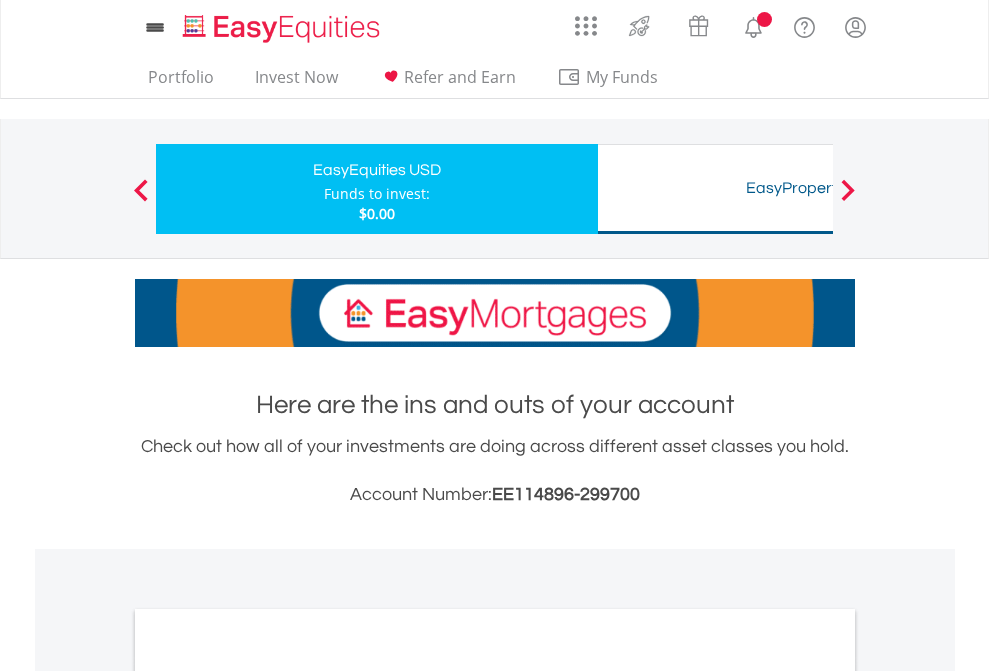 scroll, scrollTop: 0, scrollLeft: 0, axis: both 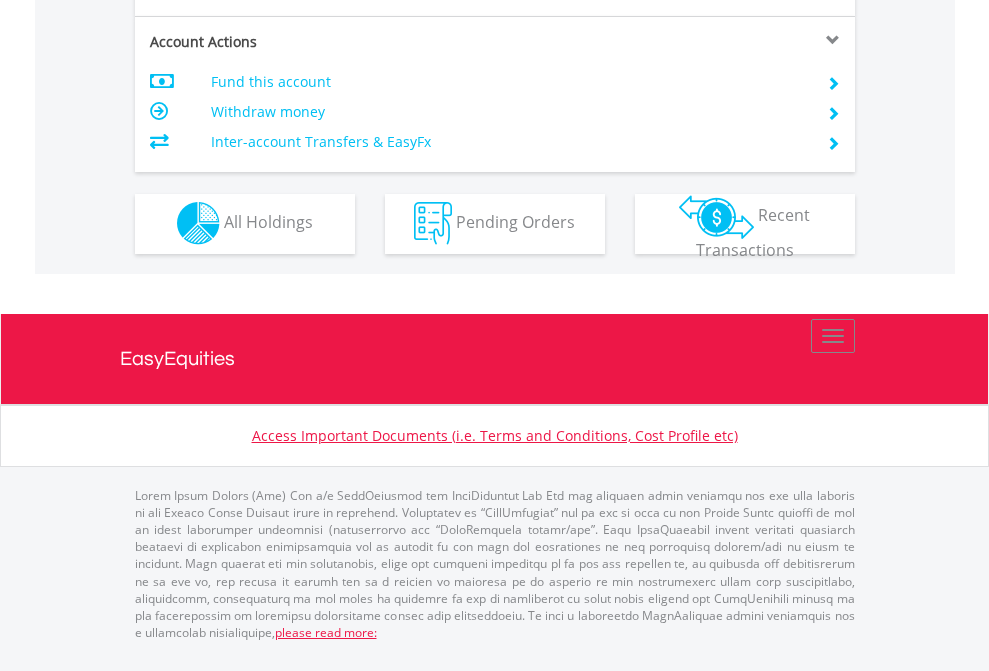 click on "Investment types" at bounding box center (706, -353) 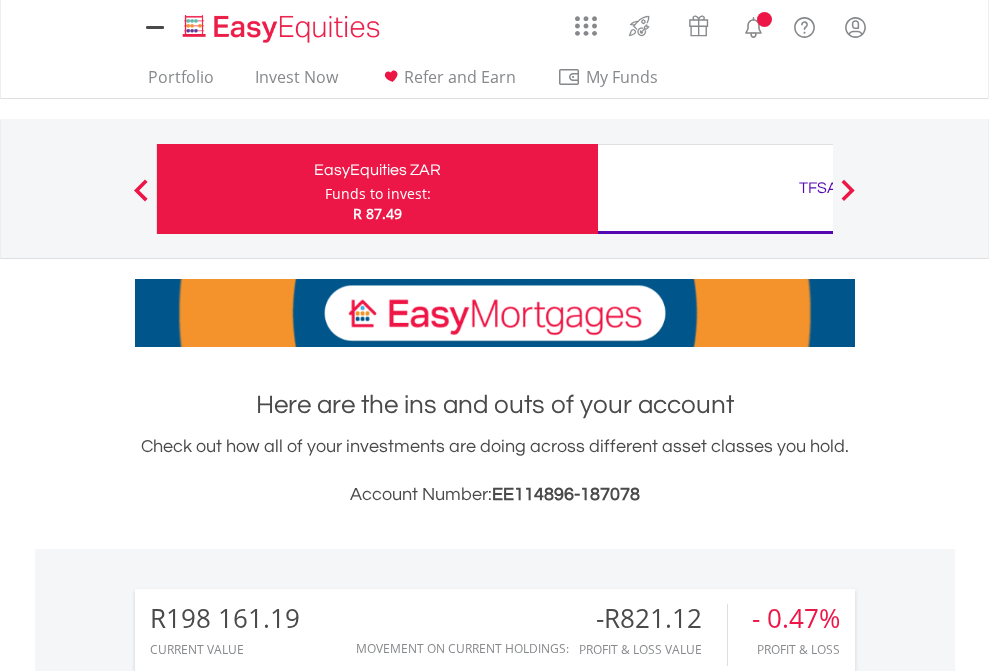 scroll, scrollTop: 0, scrollLeft: 0, axis: both 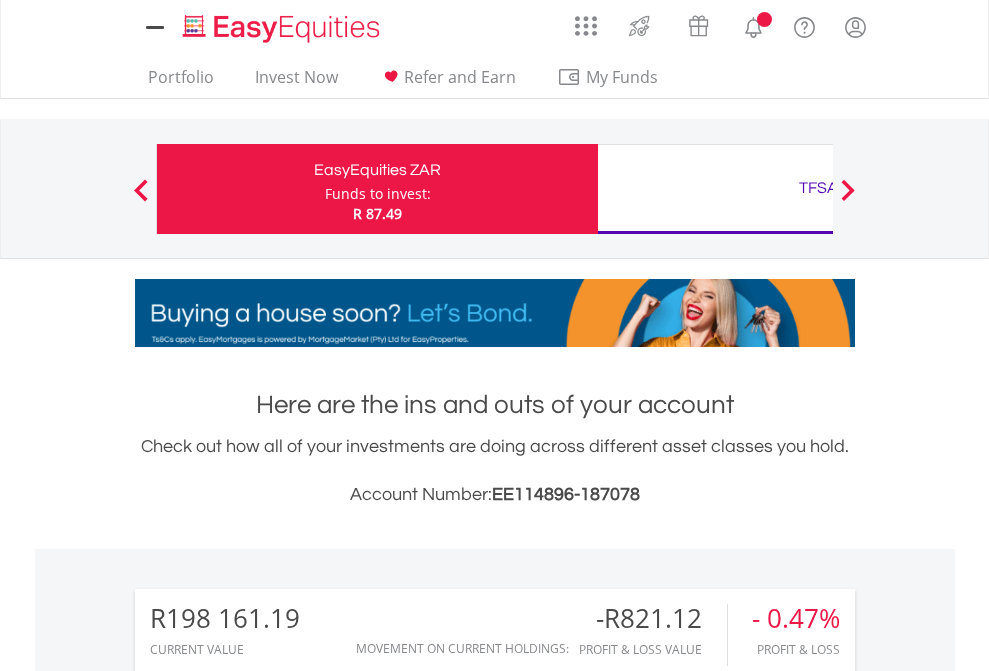 click on "All Holdings" at bounding box center (268, 1546) 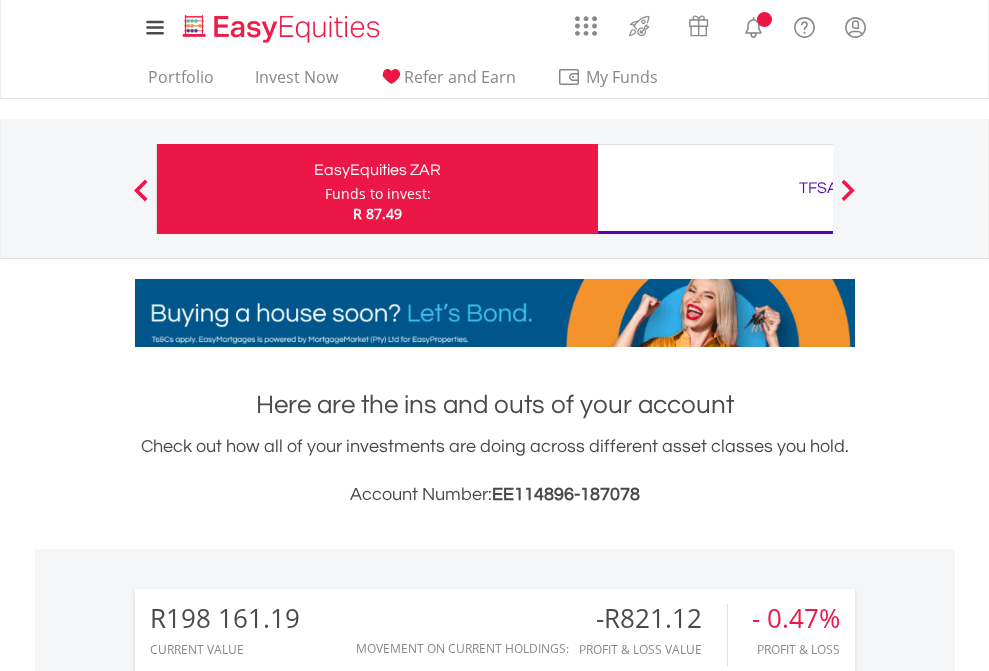 scroll, scrollTop: 1573, scrollLeft: 0, axis: vertical 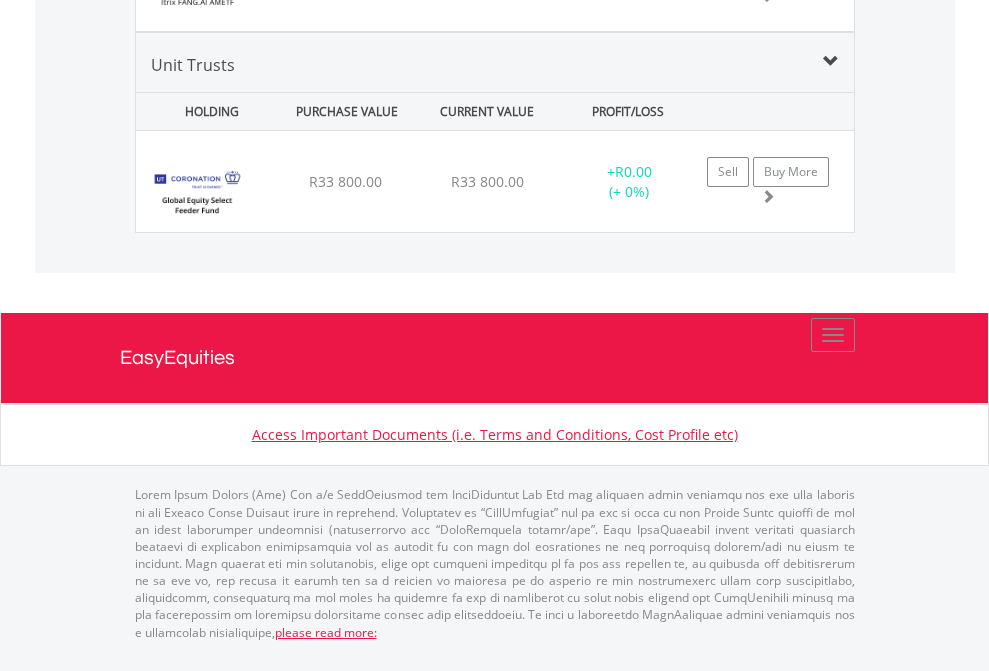 click on "TFSA" at bounding box center (818, -1825) 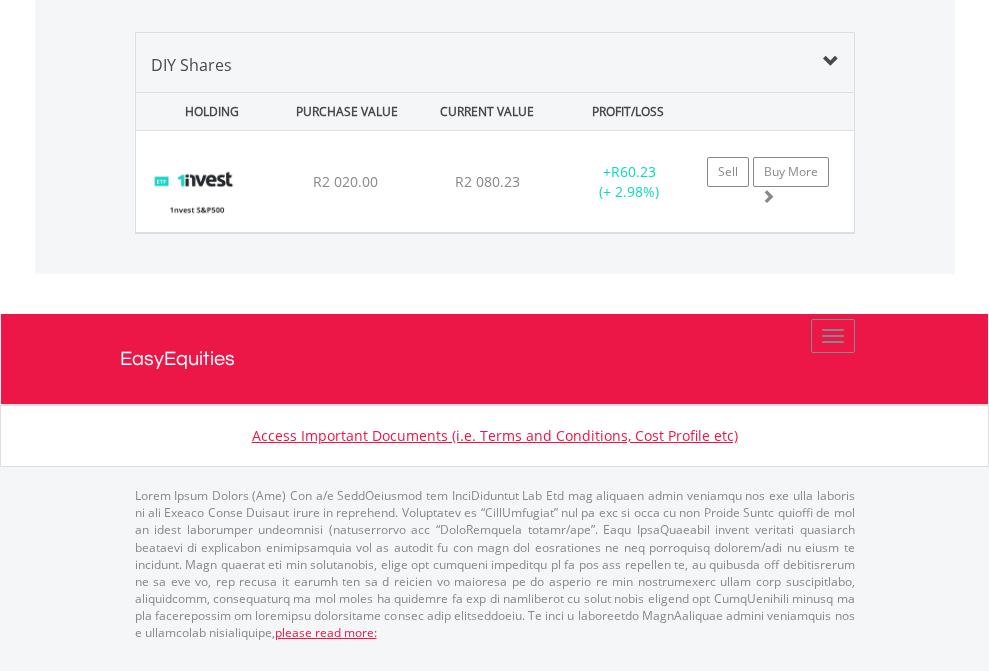 scroll, scrollTop: 1933, scrollLeft: 0, axis: vertical 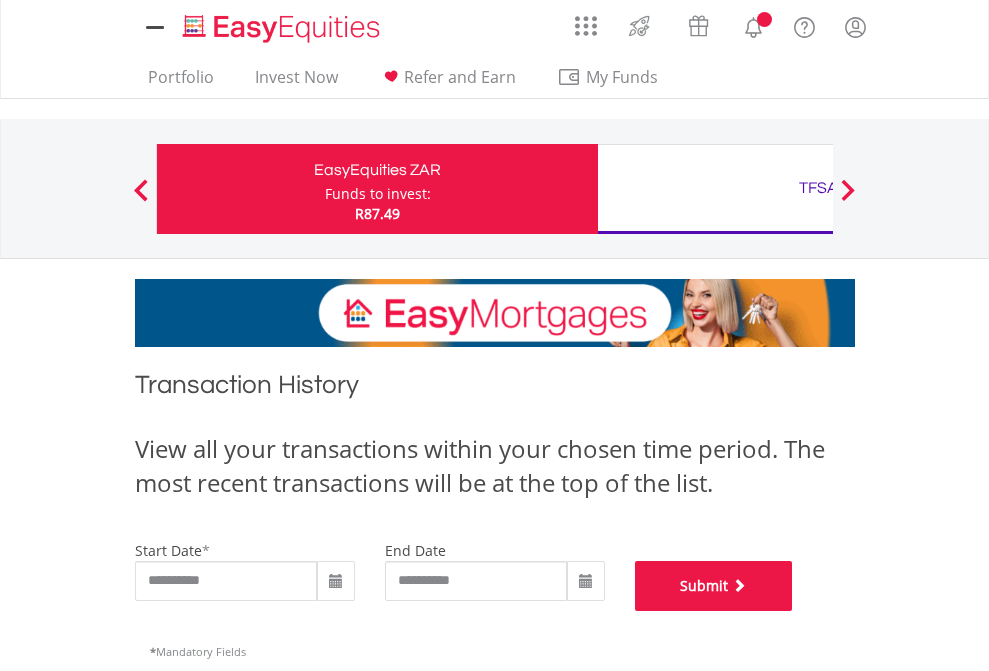 click on "Submit" at bounding box center [714, 586] 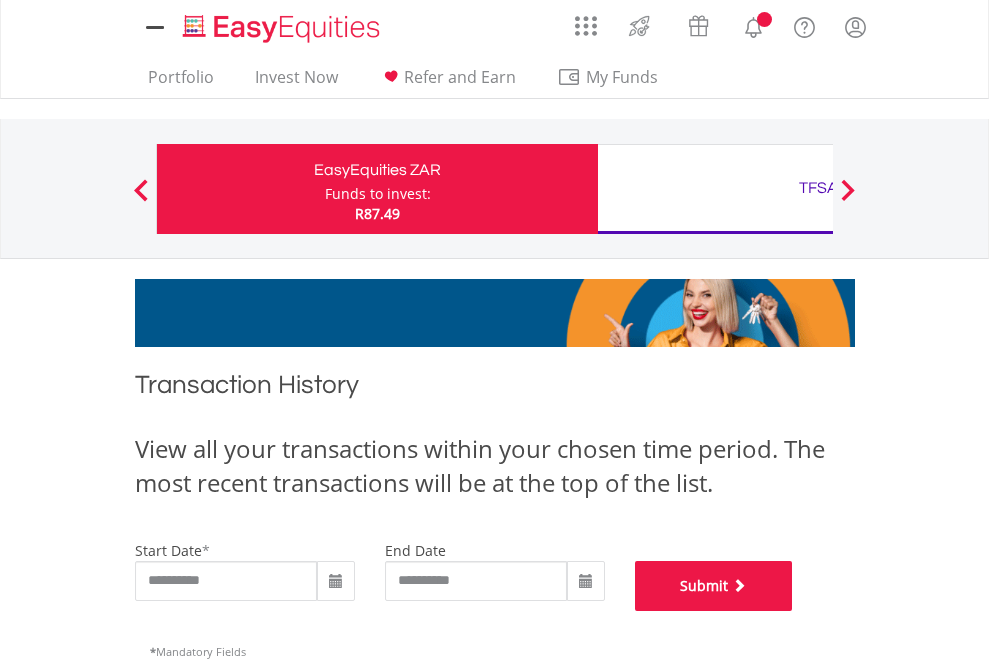 scroll, scrollTop: 811, scrollLeft: 0, axis: vertical 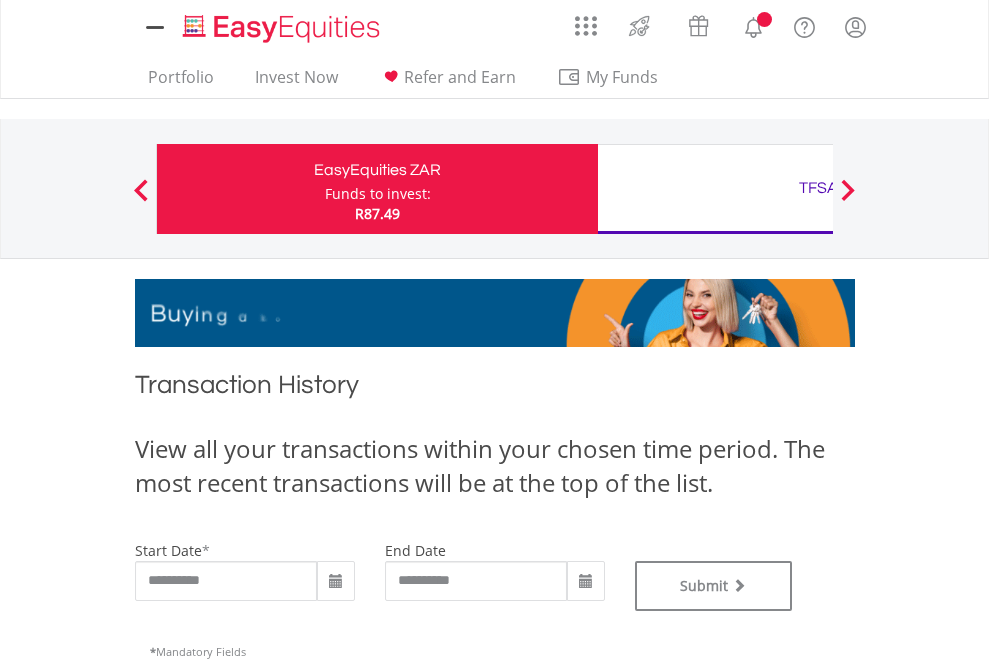 click on "TFSA" at bounding box center [818, 188] 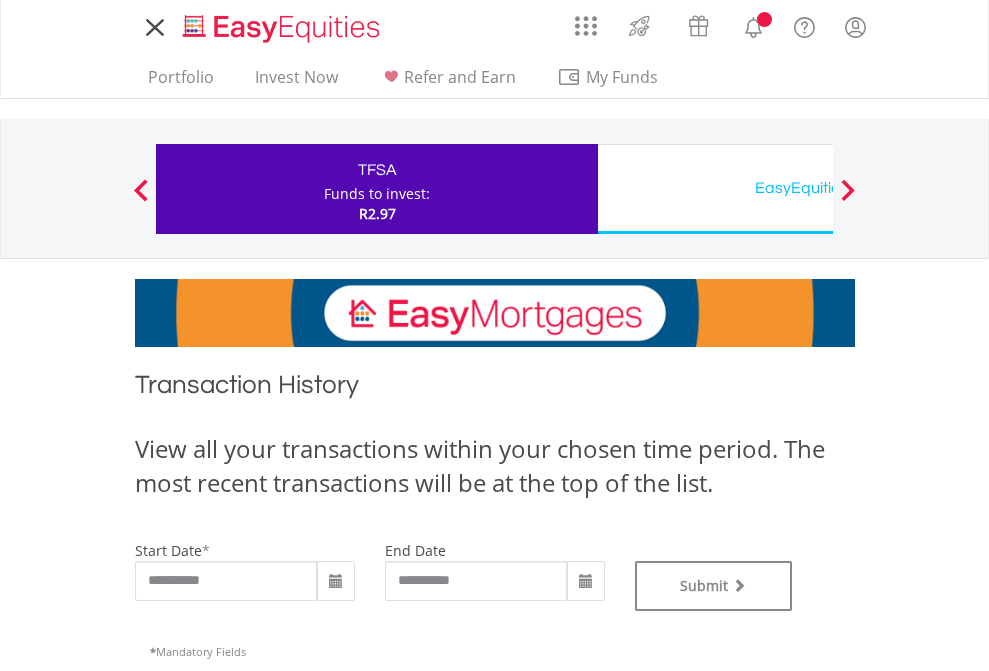 scroll, scrollTop: 0, scrollLeft: 0, axis: both 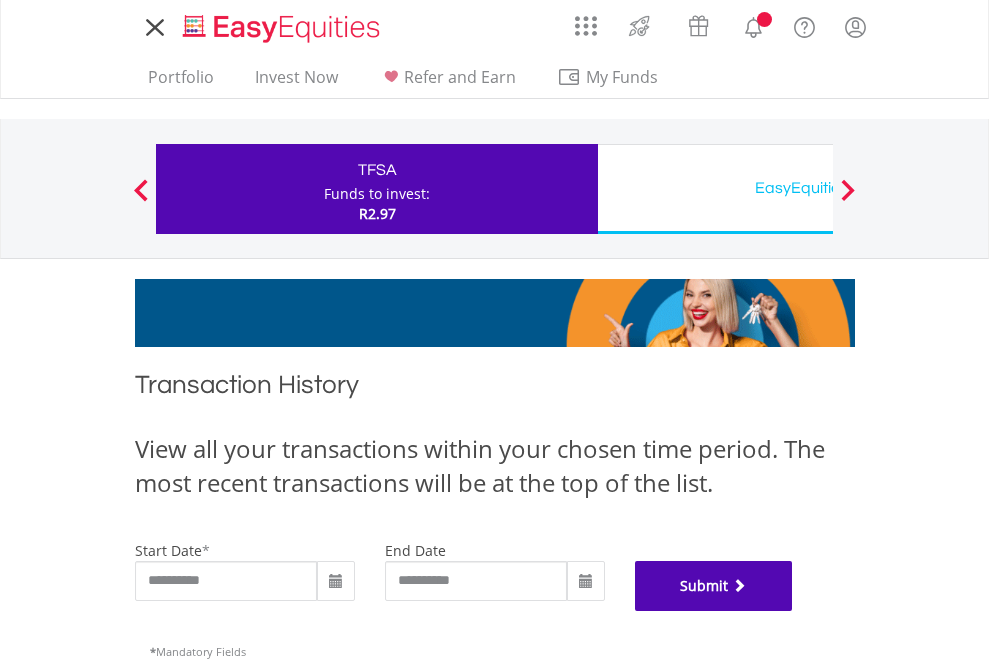 click on "Submit" at bounding box center [714, 586] 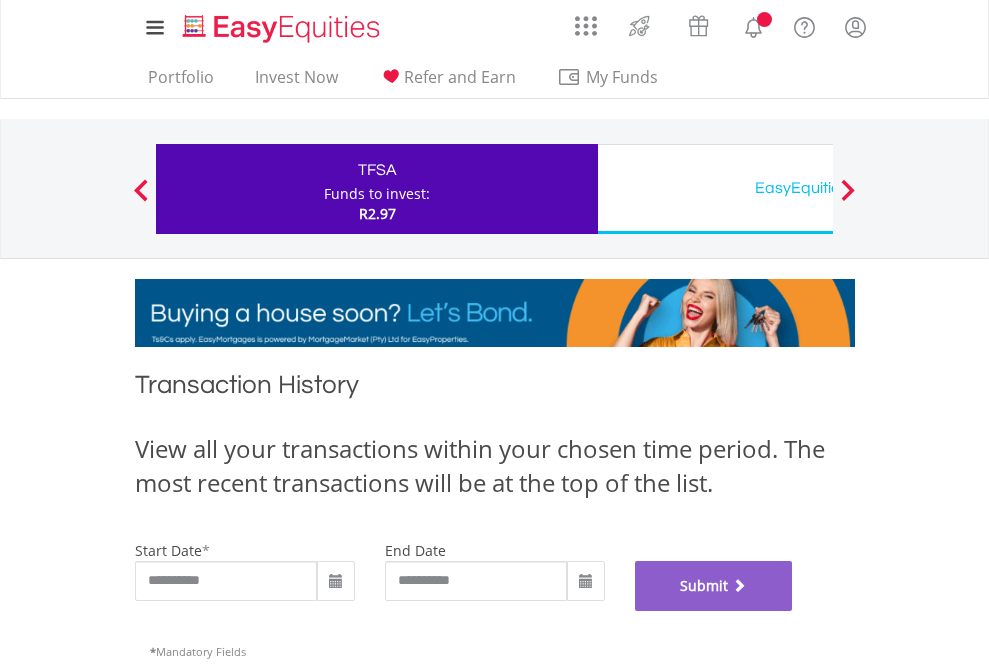scroll, scrollTop: 811, scrollLeft: 0, axis: vertical 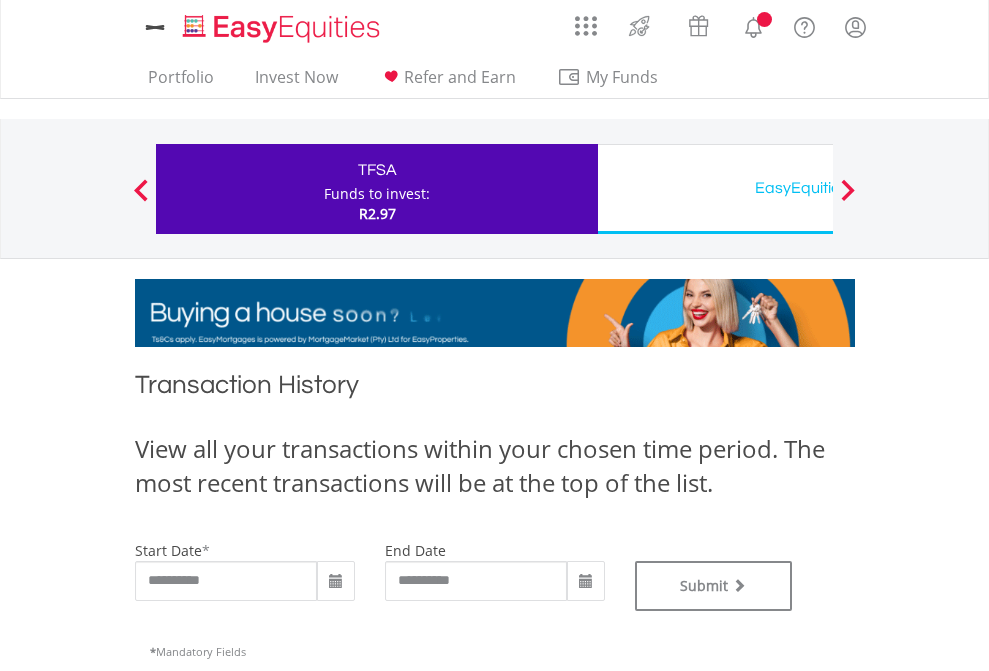click on "EasyEquities USD" at bounding box center [818, 188] 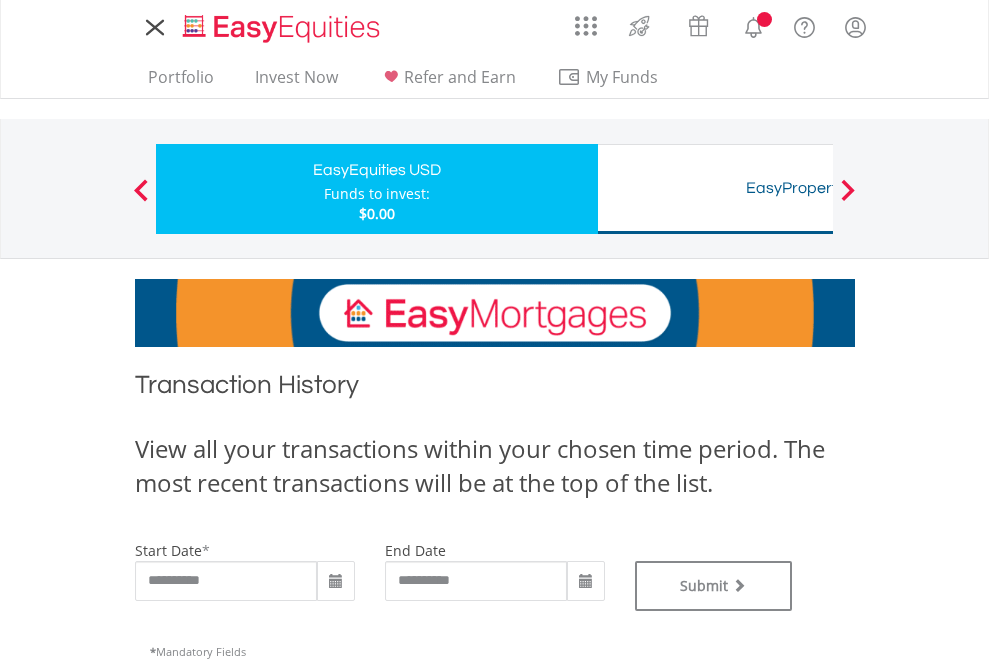 scroll, scrollTop: 0, scrollLeft: 0, axis: both 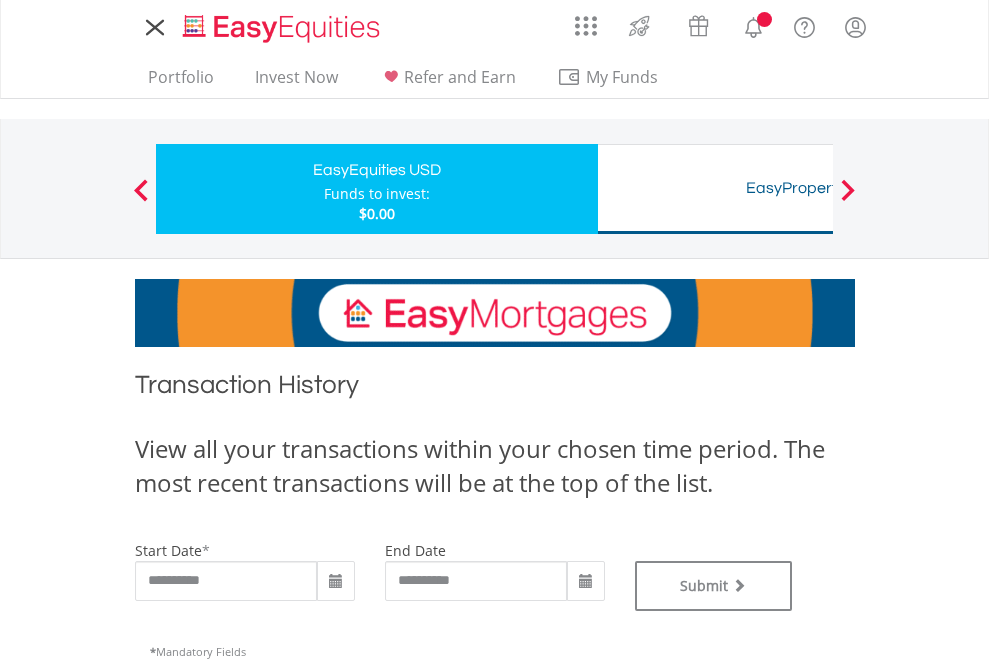 type on "**********" 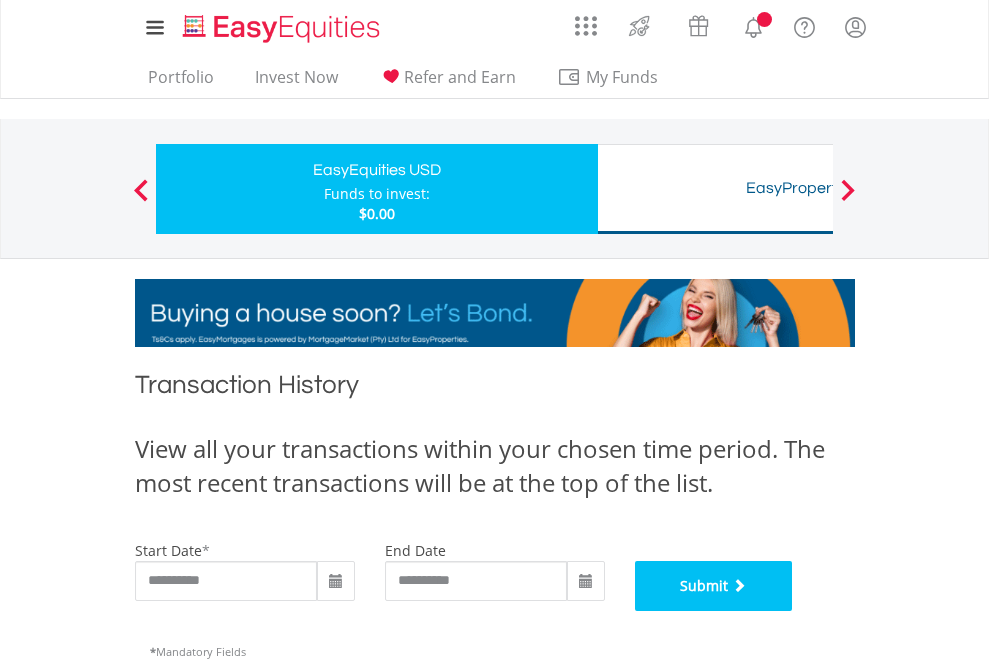 click on "Submit" at bounding box center (714, 586) 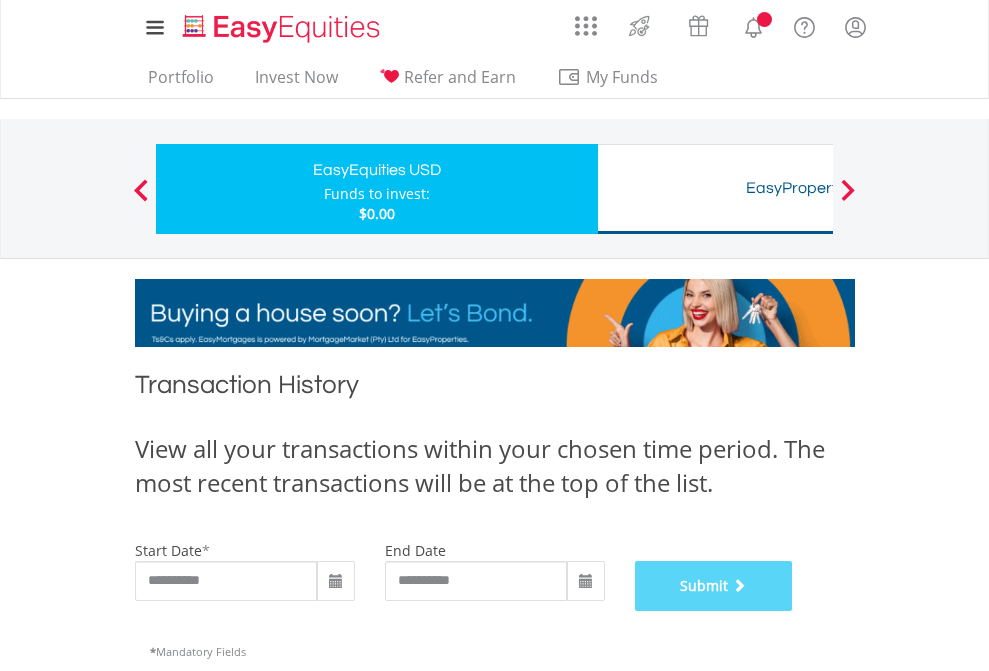 scroll, scrollTop: 811, scrollLeft: 0, axis: vertical 